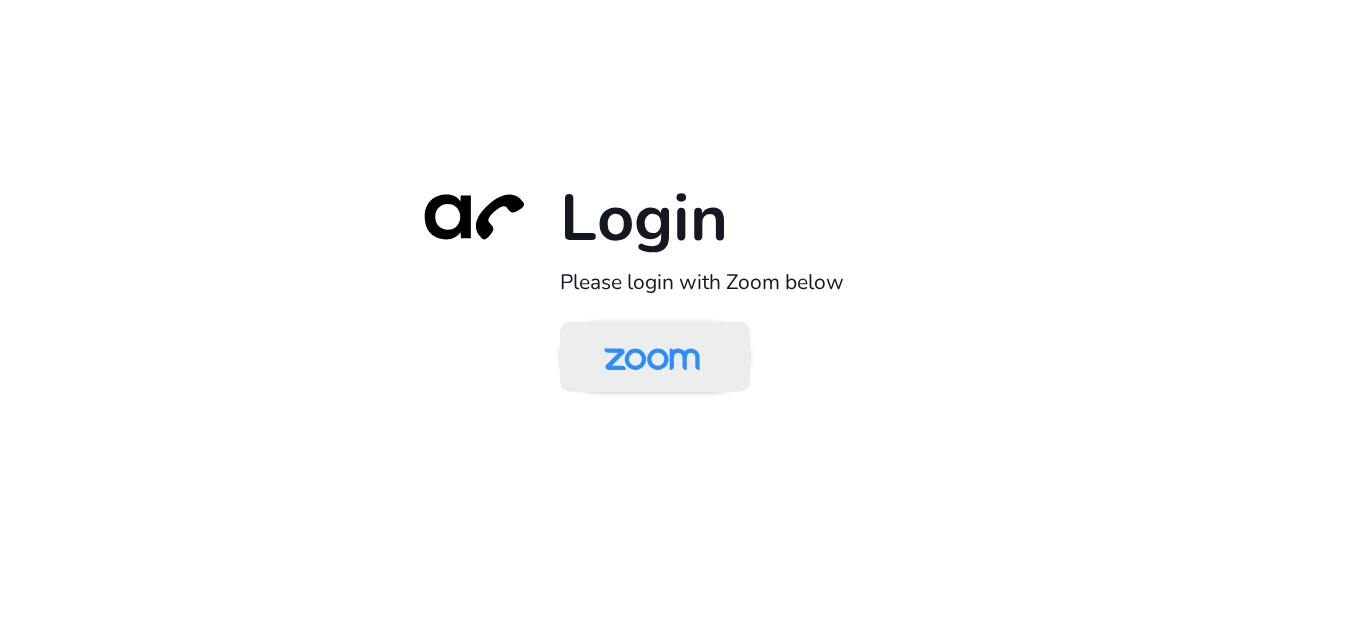 scroll, scrollTop: 0, scrollLeft: 0, axis: both 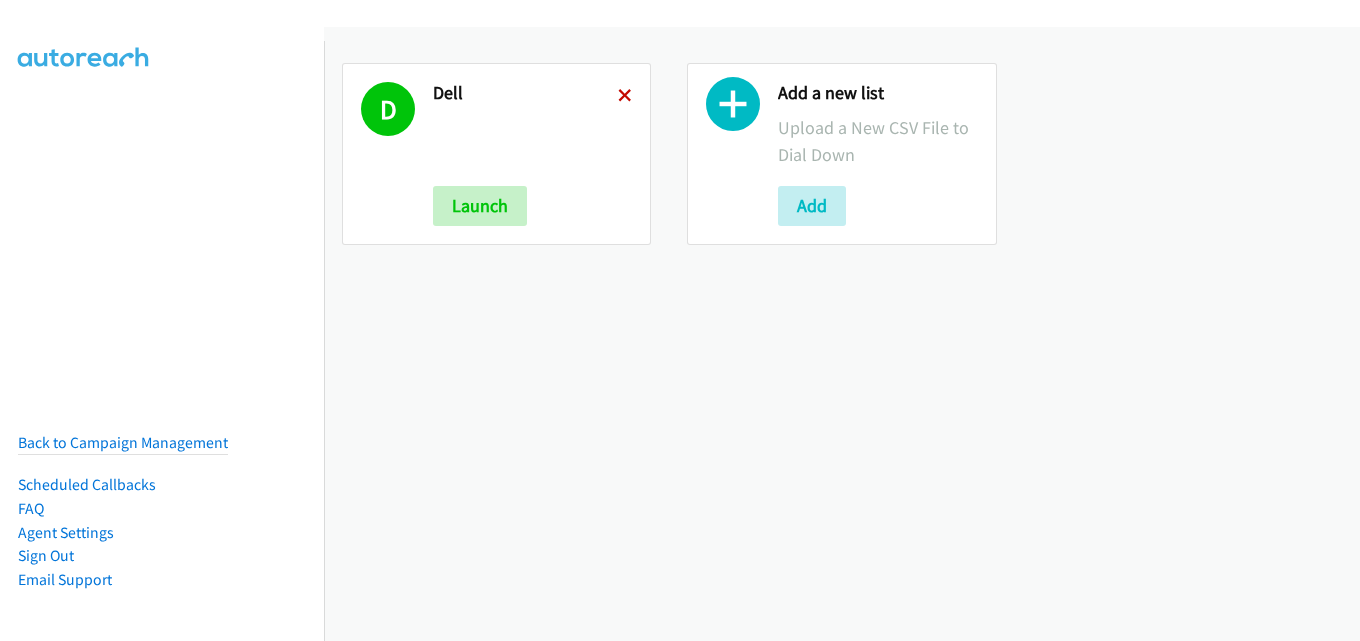 click at bounding box center [625, 97] 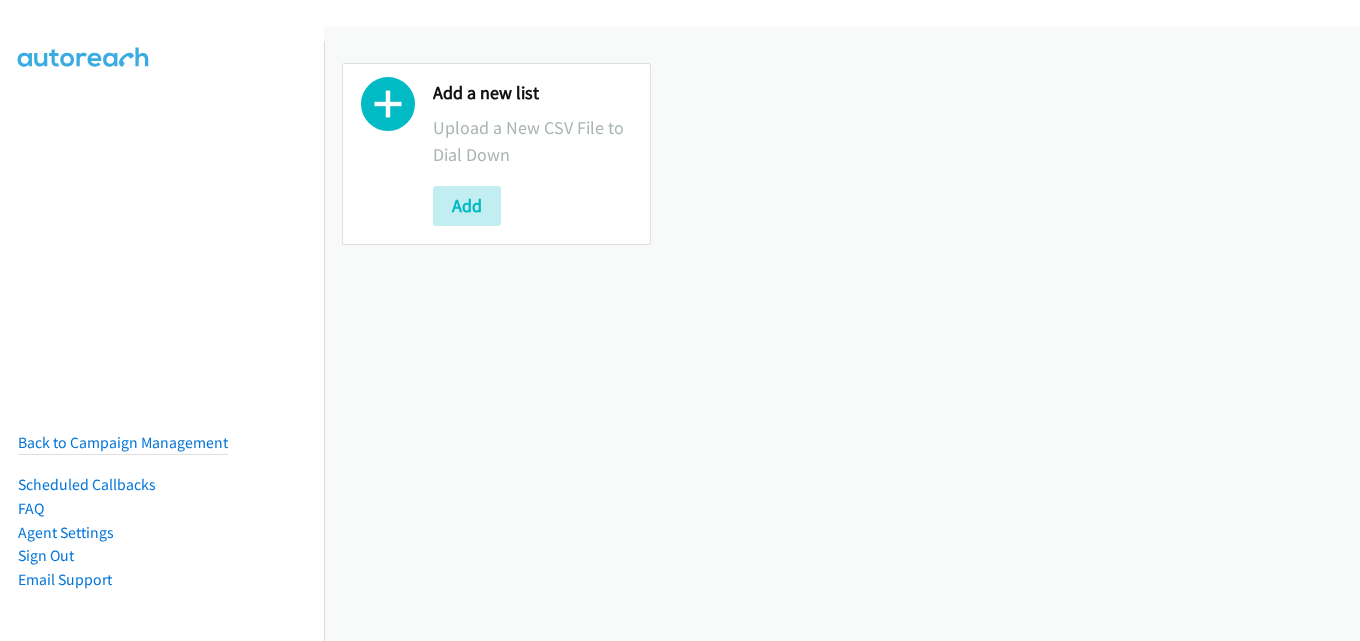 scroll, scrollTop: 0, scrollLeft: 0, axis: both 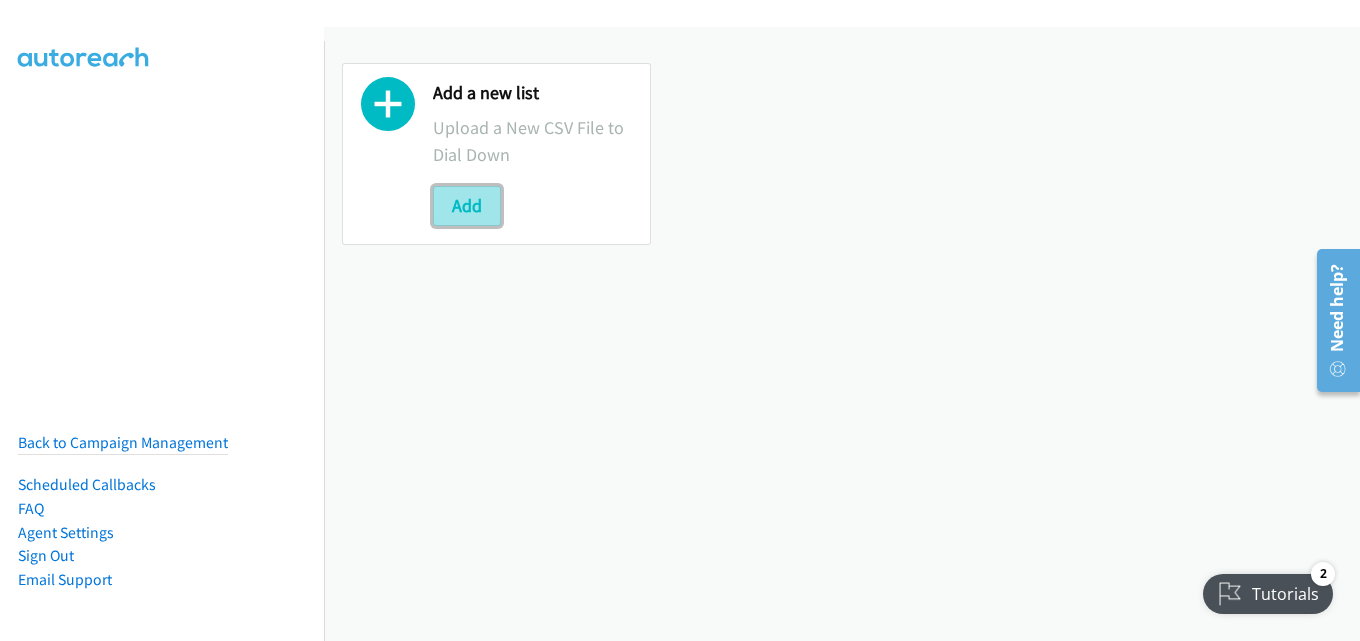 click on "Add" at bounding box center (467, 206) 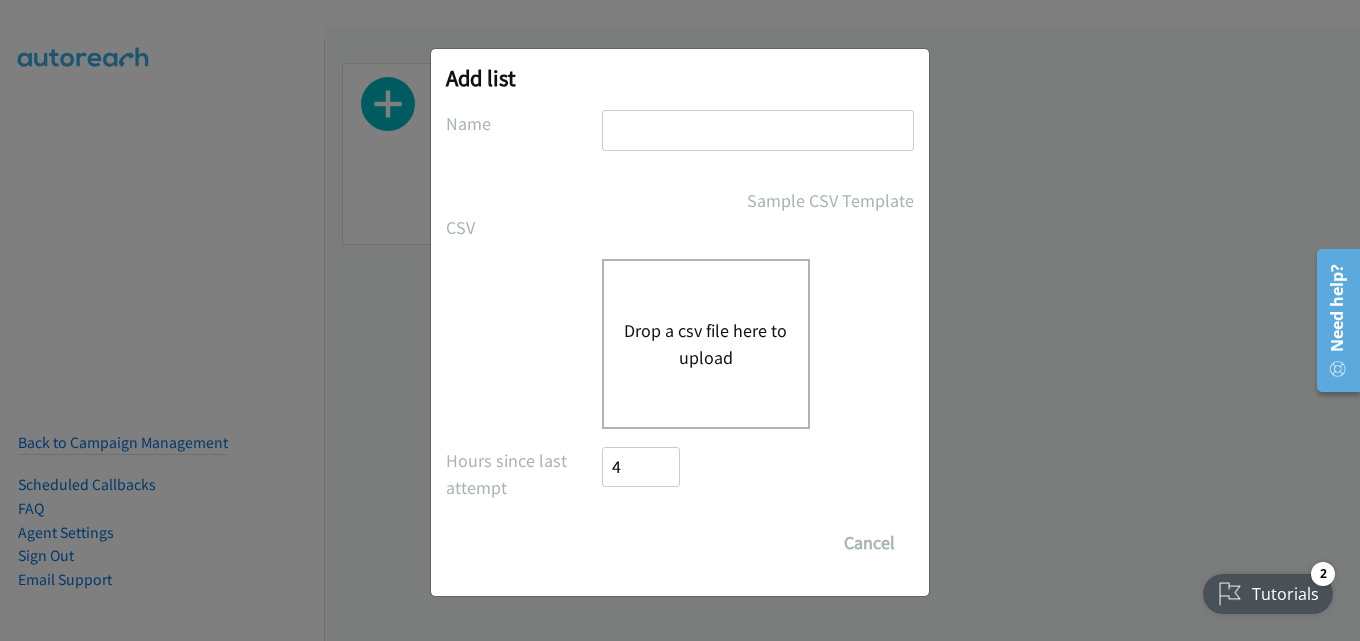 click on "Add list
No phone fields were returned for that Report or List View
Please upload a csv or excel file and try again
This Report doesn't contain an Id field. Please add an Id field to the Report and try again
This Report or List View is no longer available and/or you no longer have permissions to access this list. Please try again with a different list.
The selected report isn't one of the account owner's enabled salesforce objects
There was an error processing the uploading spreadsheet, please try again
Name
Sample CSV Template
CSV
Existing List
Add to List
New List
Drop a csv file here to upload
All Phones
New csv
Append to csv
Uploaded file
Hours since last attempt
4
Show Call Attempts from Other Reps
Save List
Cancel" at bounding box center (680, 322) 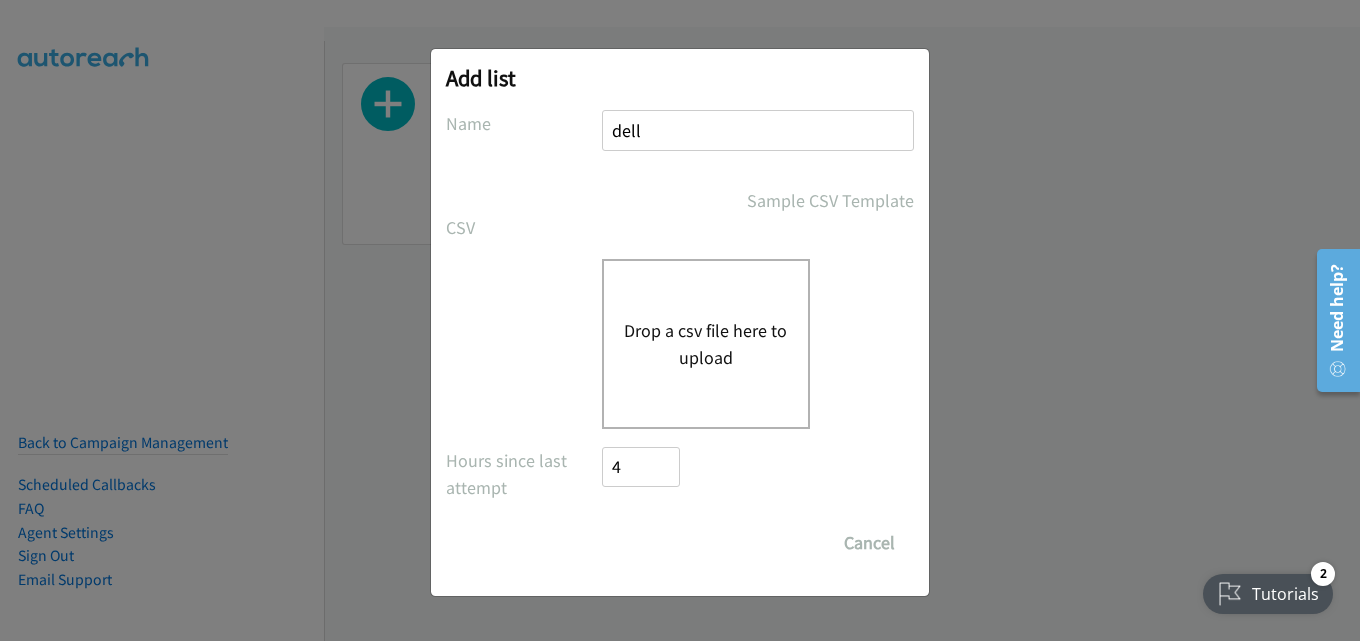 click on "Drop a csv file here to upload" at bounding box center [706, 344] 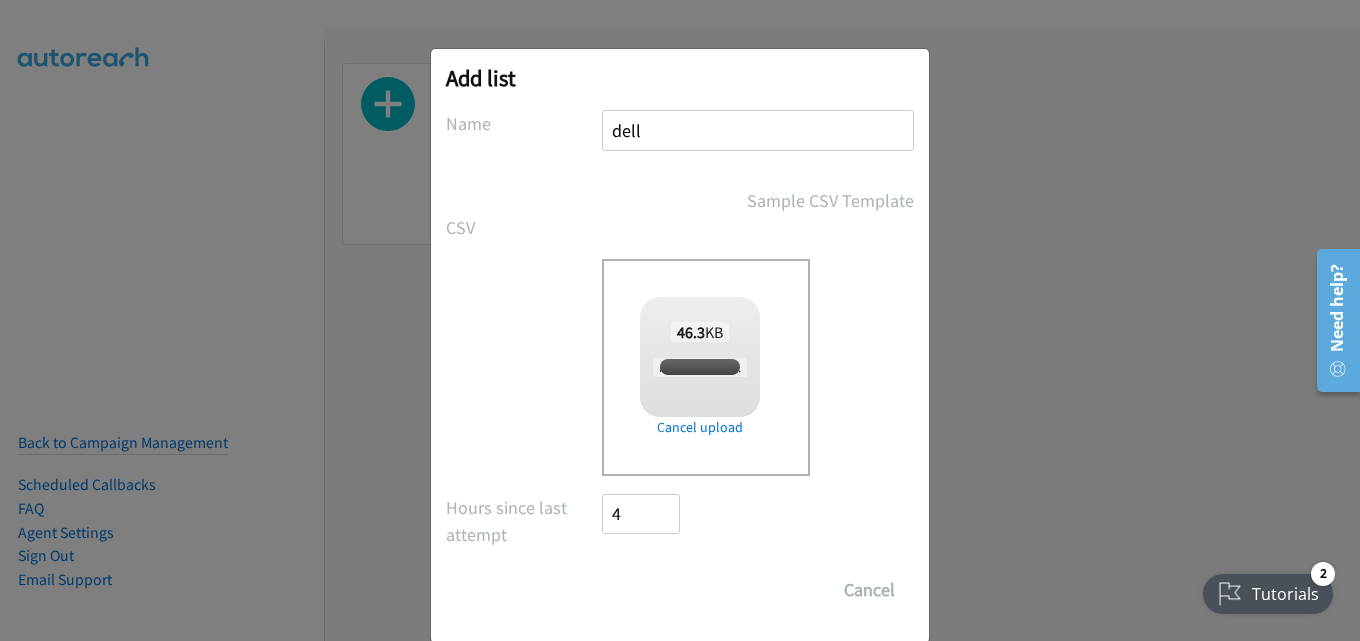 checkbox on "true" 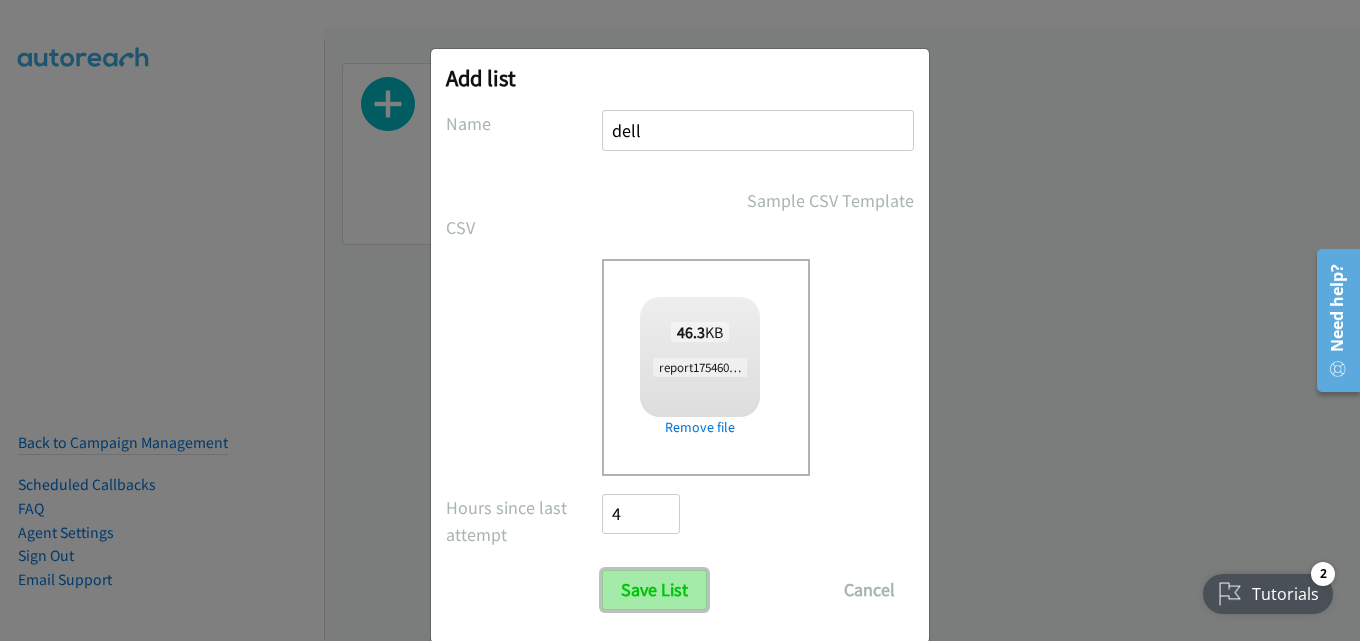 click on "Save List" at bounding box center [654, 590] 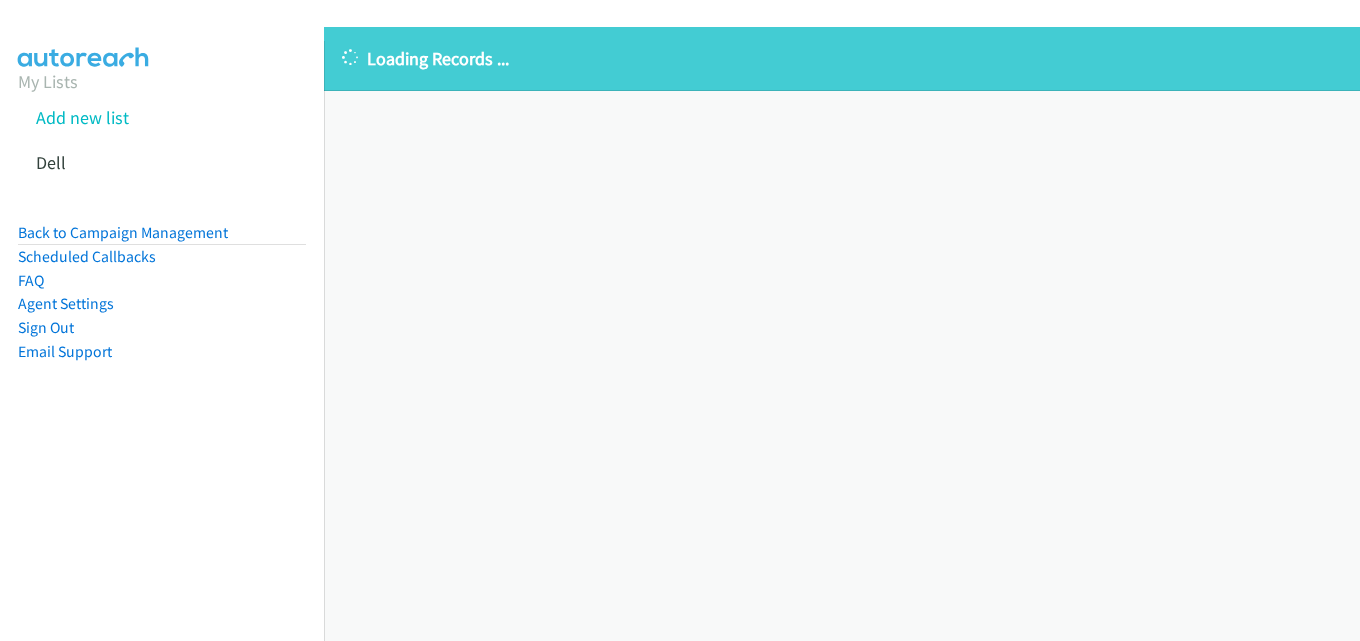 scroll, scrollTop: 0, scrollLeft: 0, axis: both 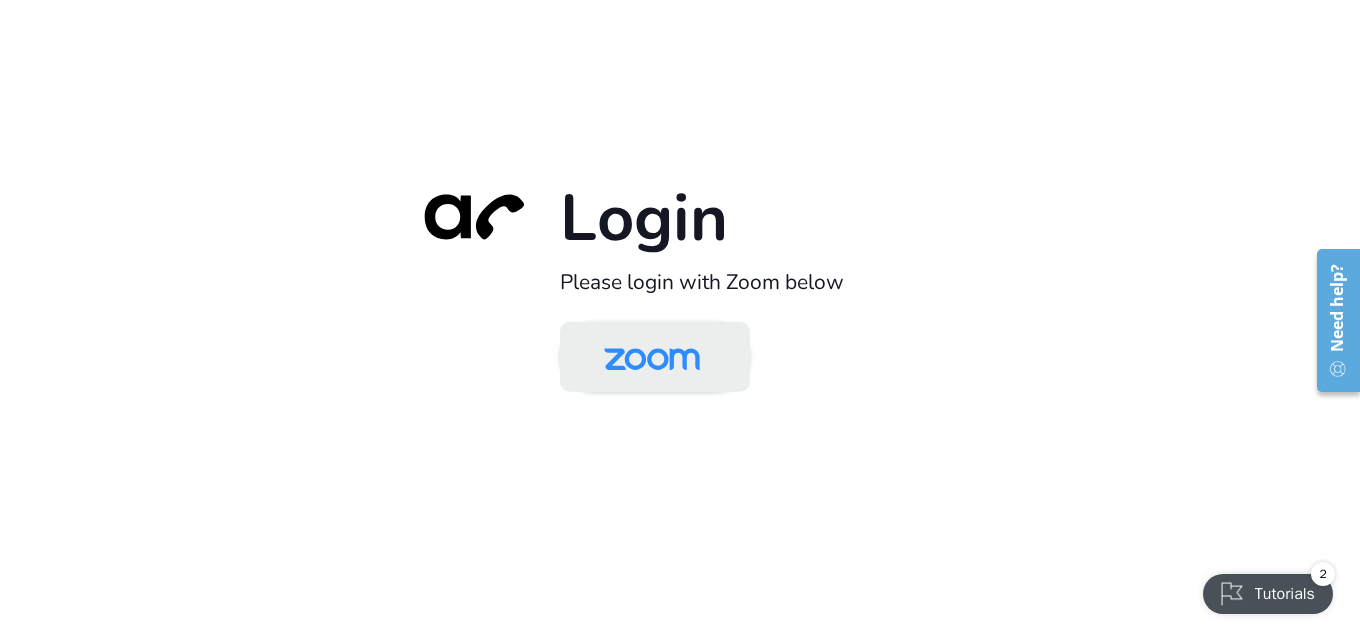 click at bounding box center (652, 358) 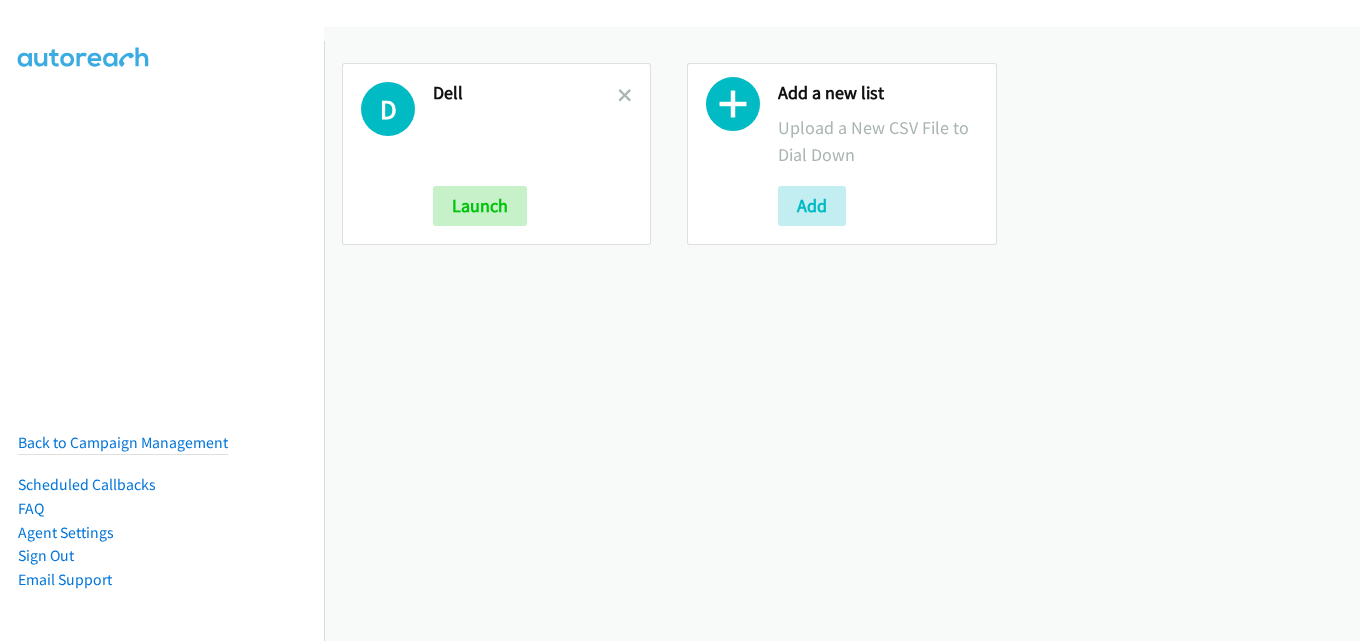 scroll, scrollTop: 0, scrollLeft: 0, axis: both 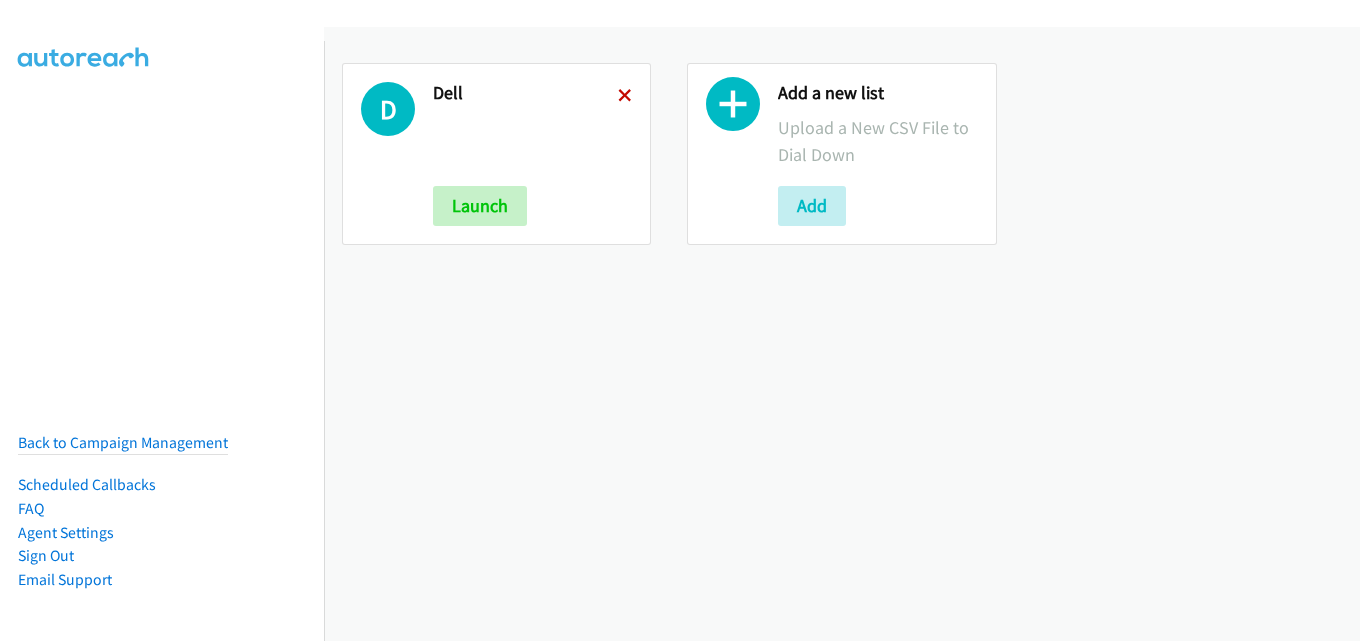 click at bounding box center [625, 97] 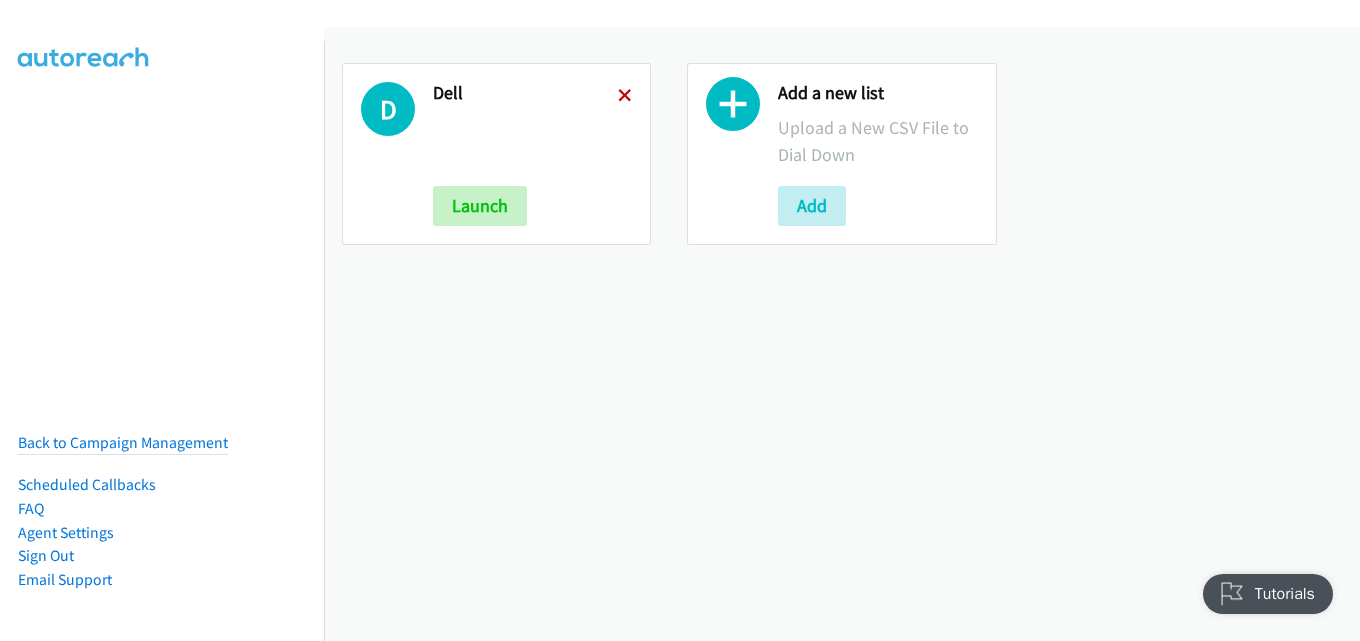scroll, scrollTop: 0, scrollLeft: 0, axis: both 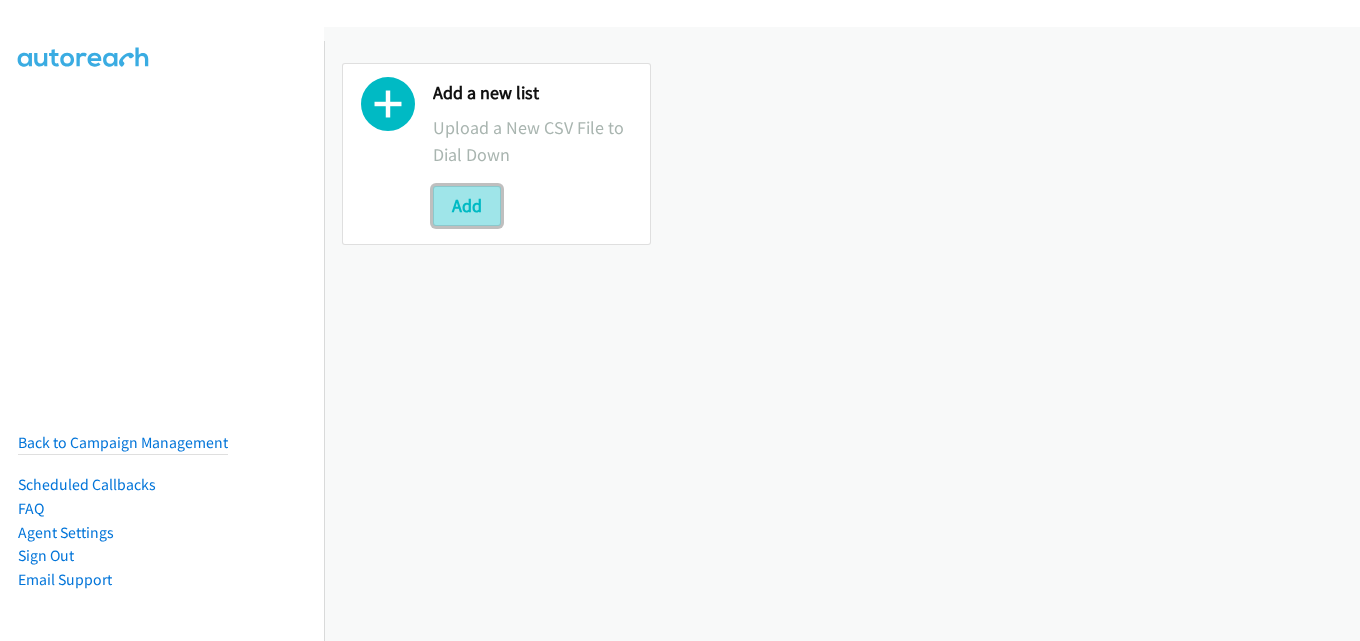 click on "Add" at bounding box center [467, 206] 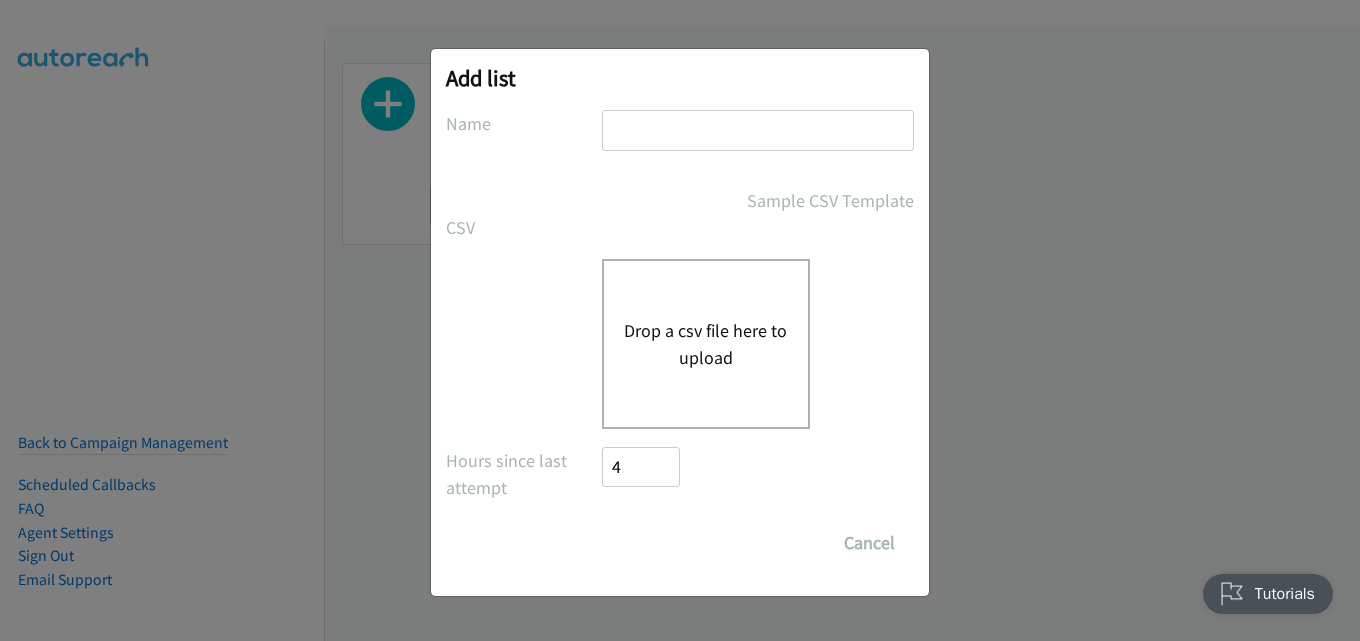 scroll, scrollTop: 0, scrollLeft: 0, axis: both 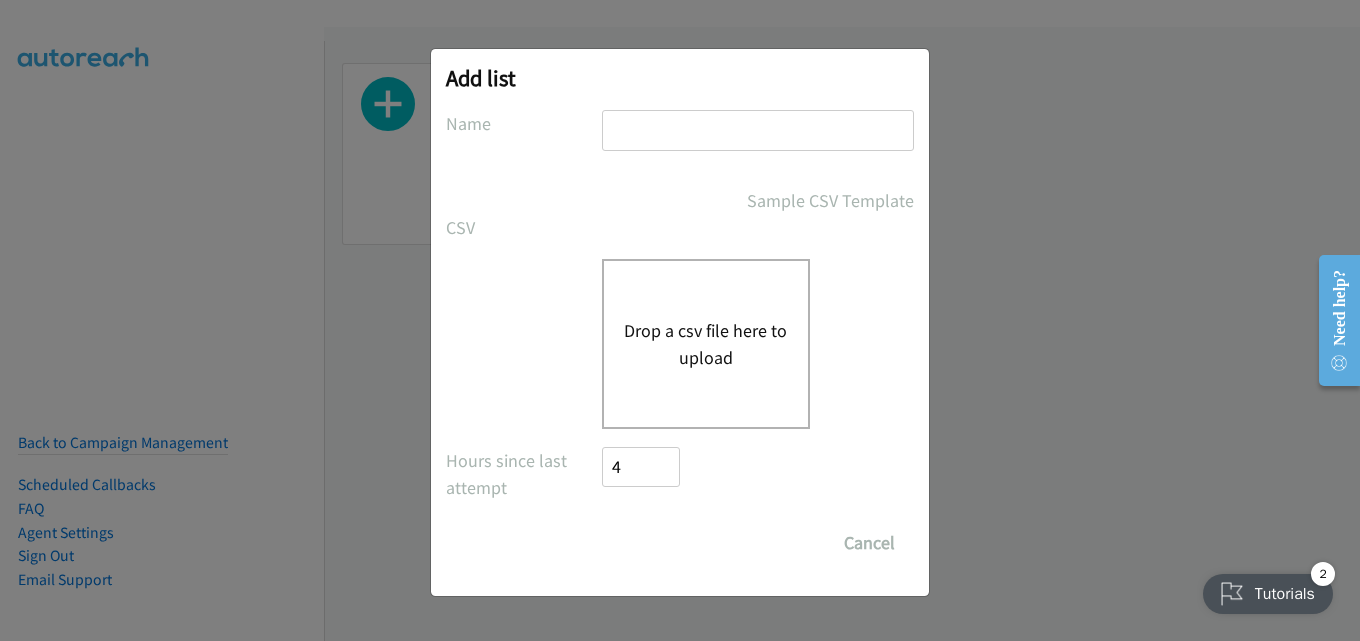 click at bounding box center (758, 130) 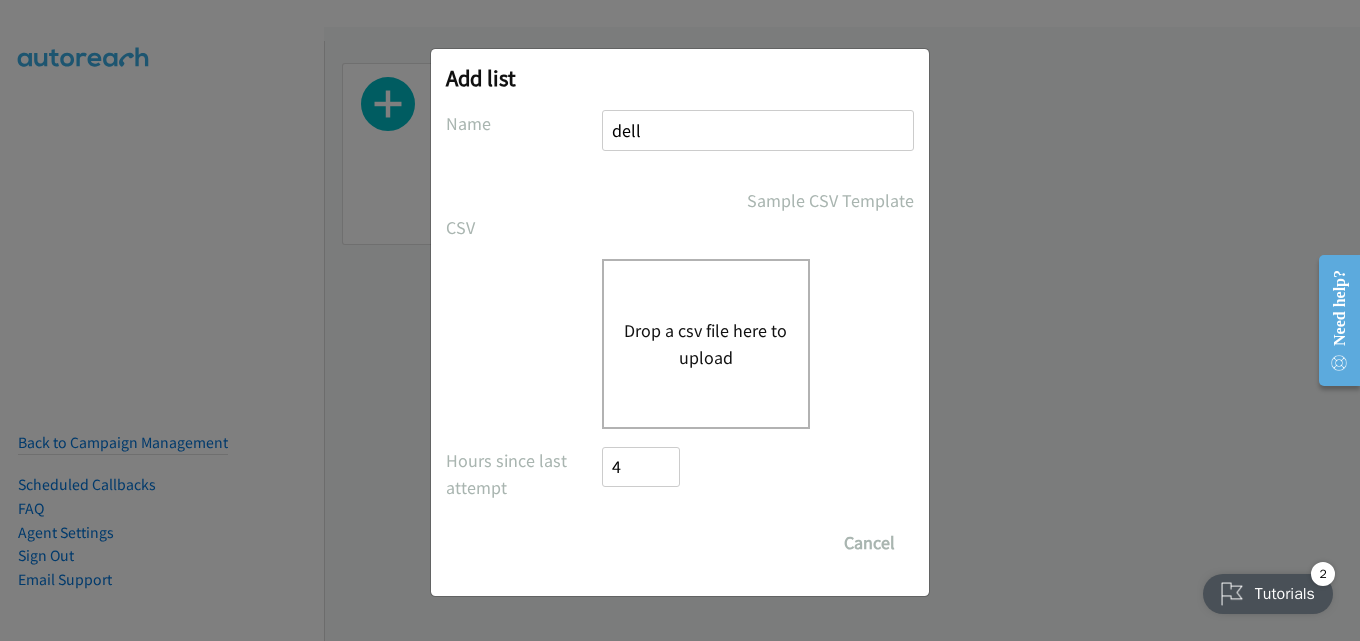 click on "Drop a csv file here to upload" at bounding box center [706, 344] 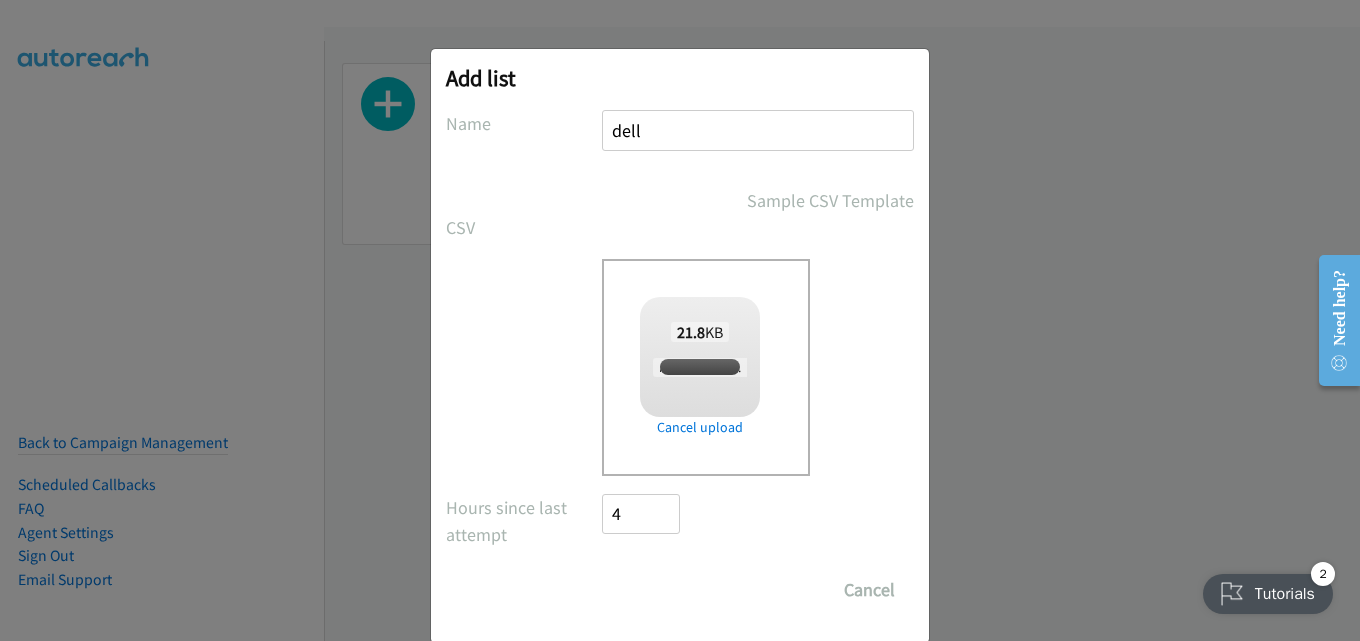 checkbox on "true" 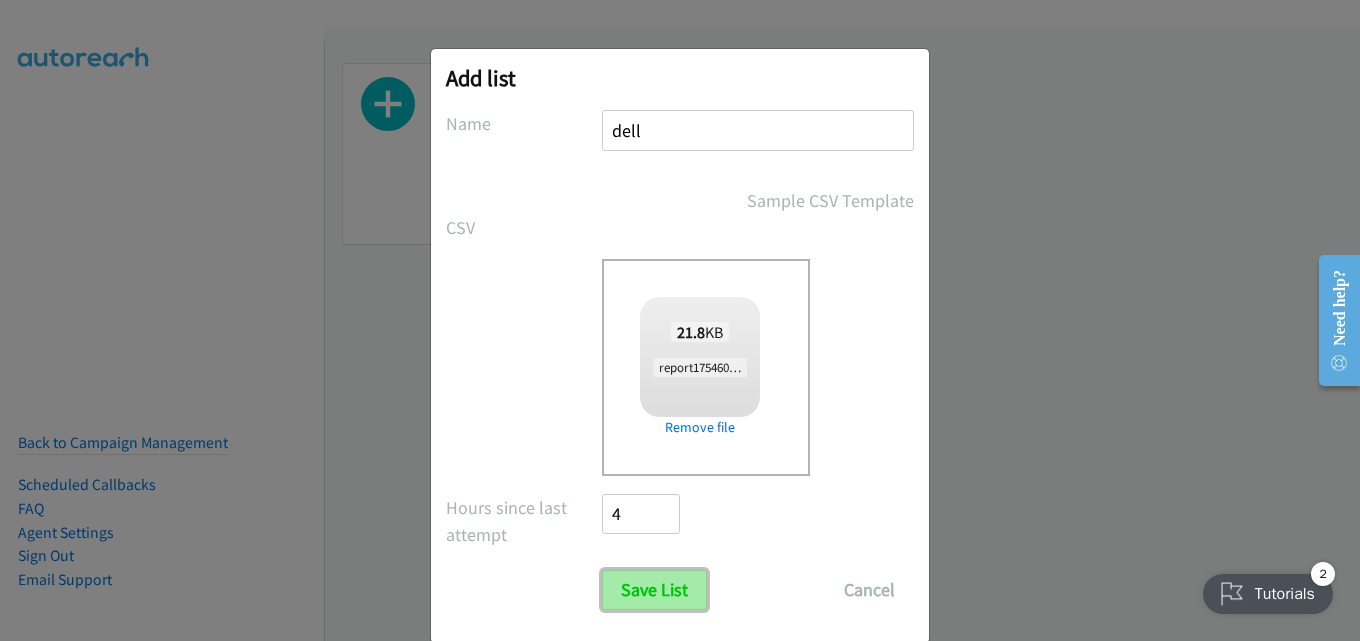 click on "Save List" at bounding box center (654, 590) 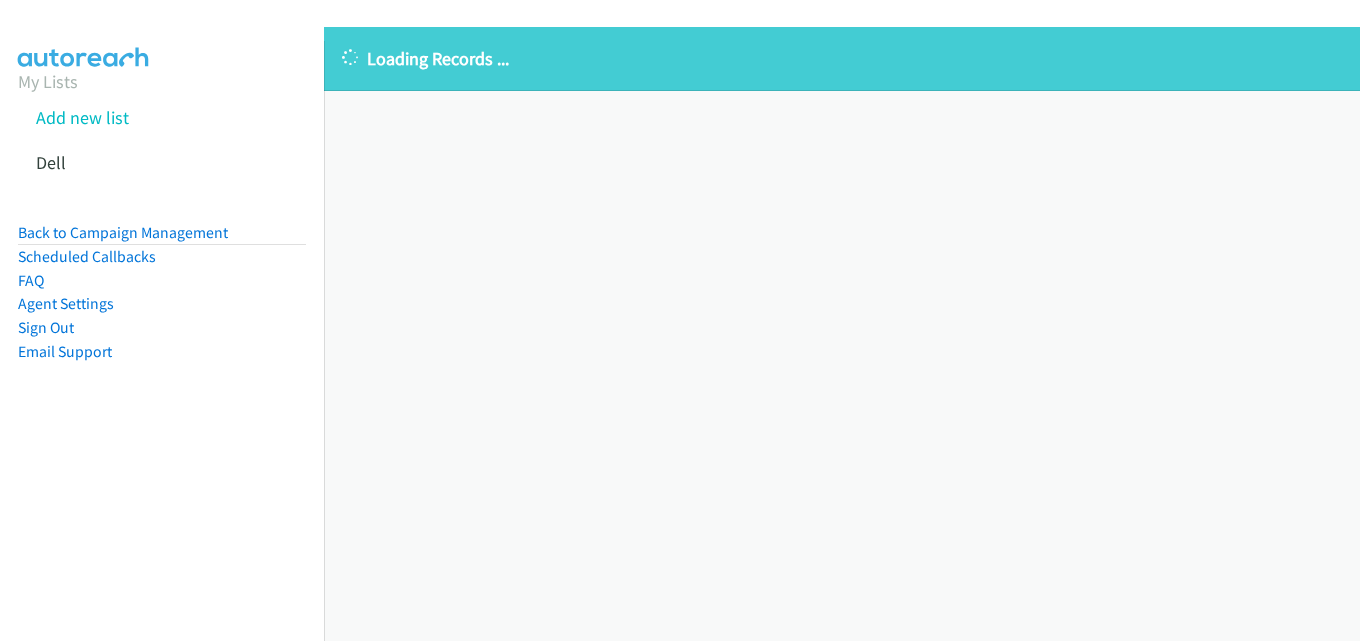 scroll, scrollTop: 0, scrollLeft: 0, axis: both 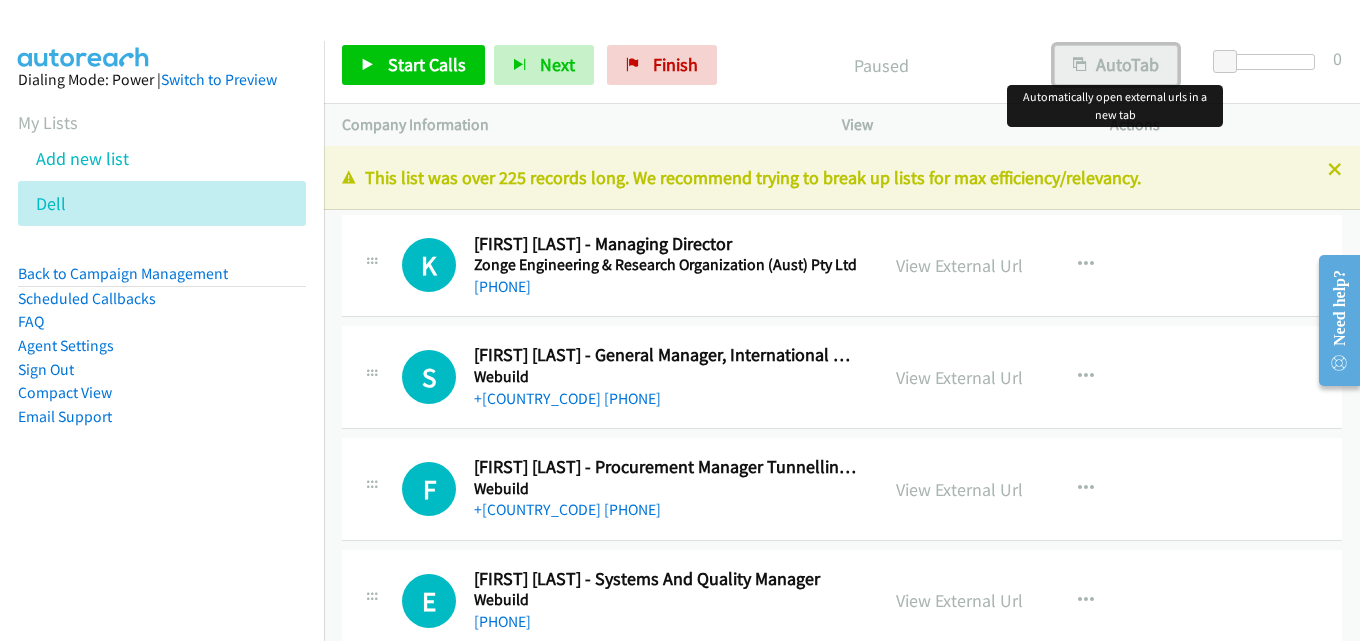 click on "AutoTab" at bounding box center [1116, 65] 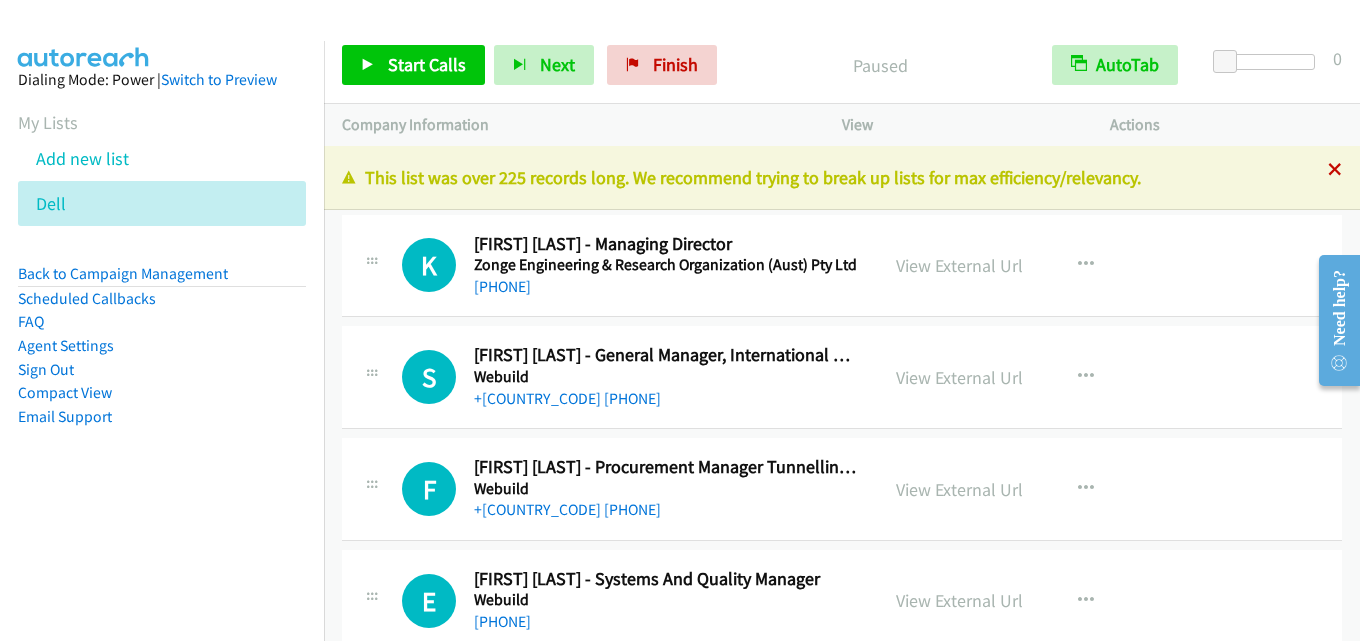 click at bounding box center (1335, 171) 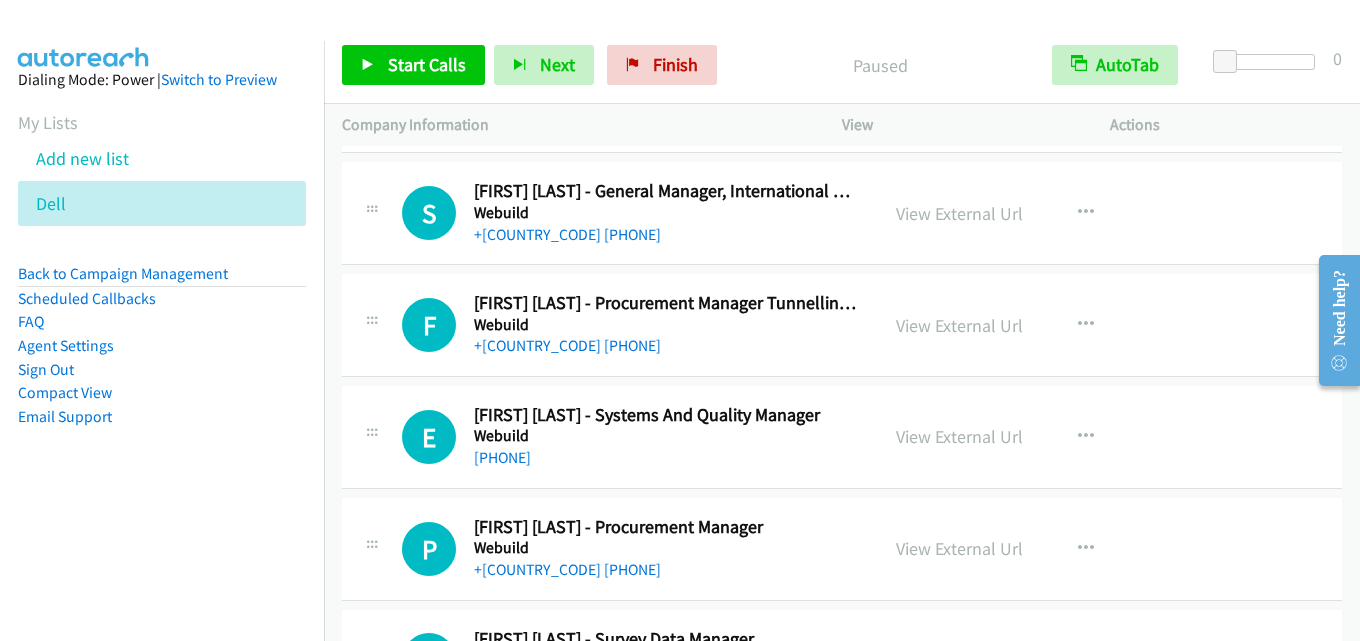 scroll, scrollTop: 0, scrollLeft: 0, axis: both 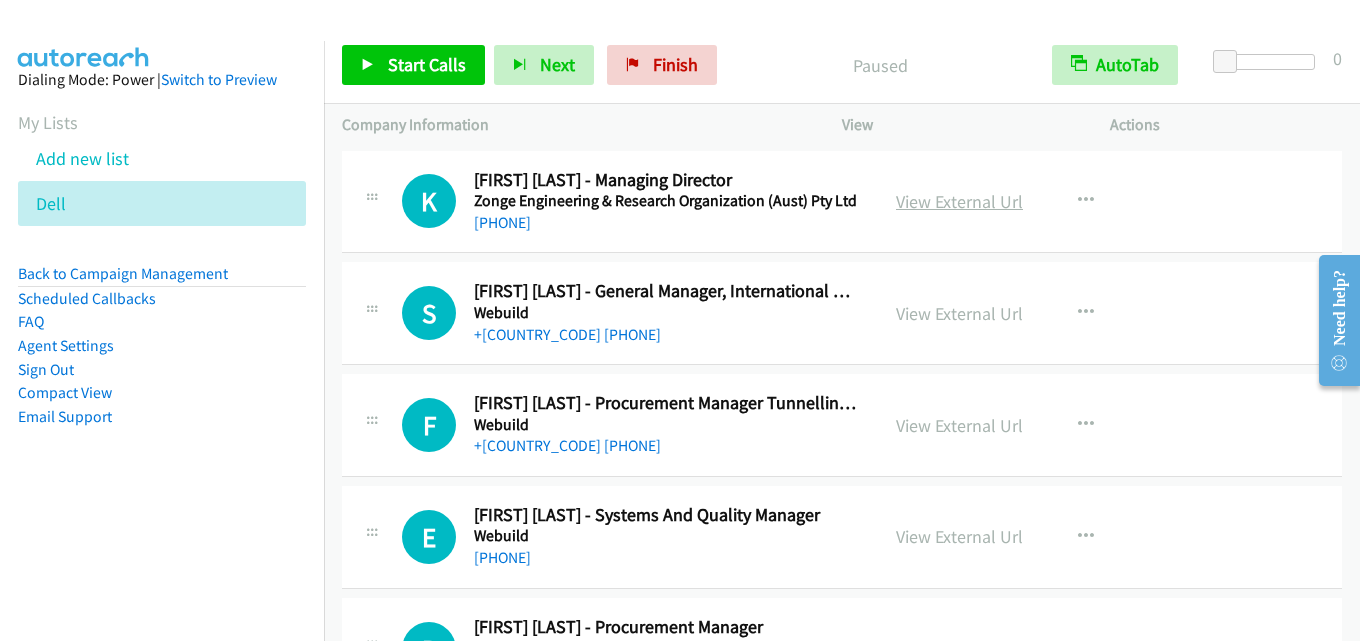 click on "View External Url" at bounding box center [959, 201] 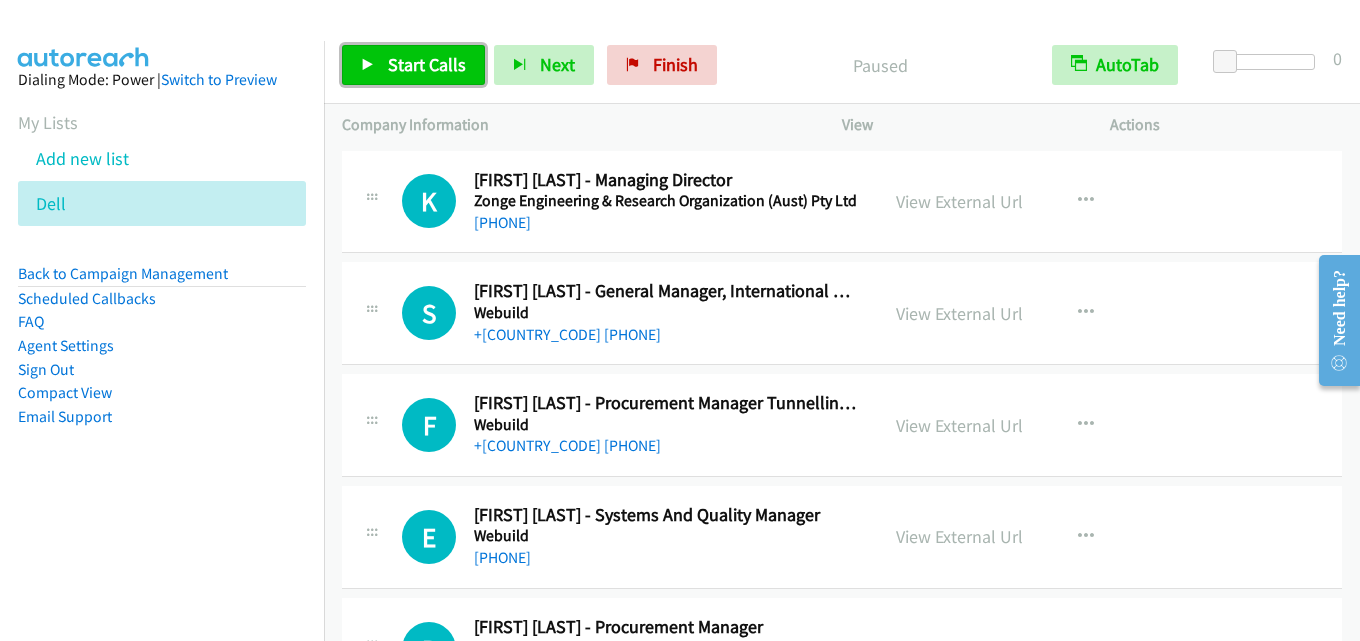 click on "Start Calls" at bounding box center [427, 64] 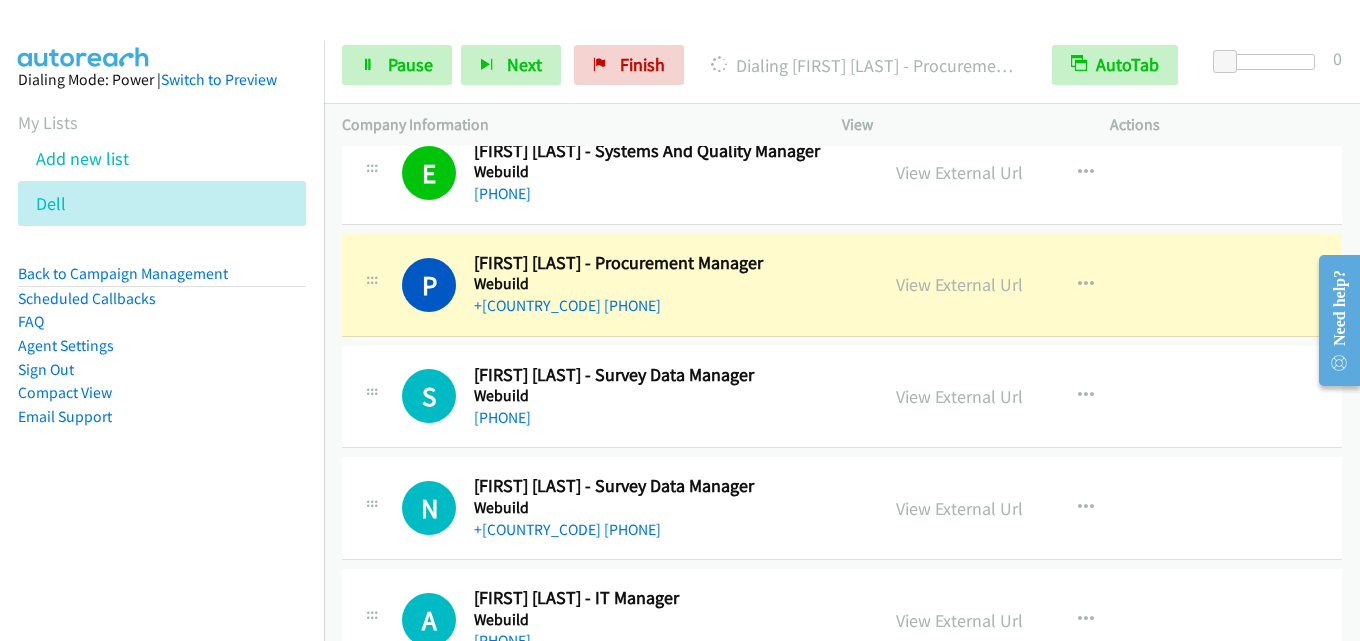 scroll, scrollTop: 400, scrollLeft: 0, axis: vertical 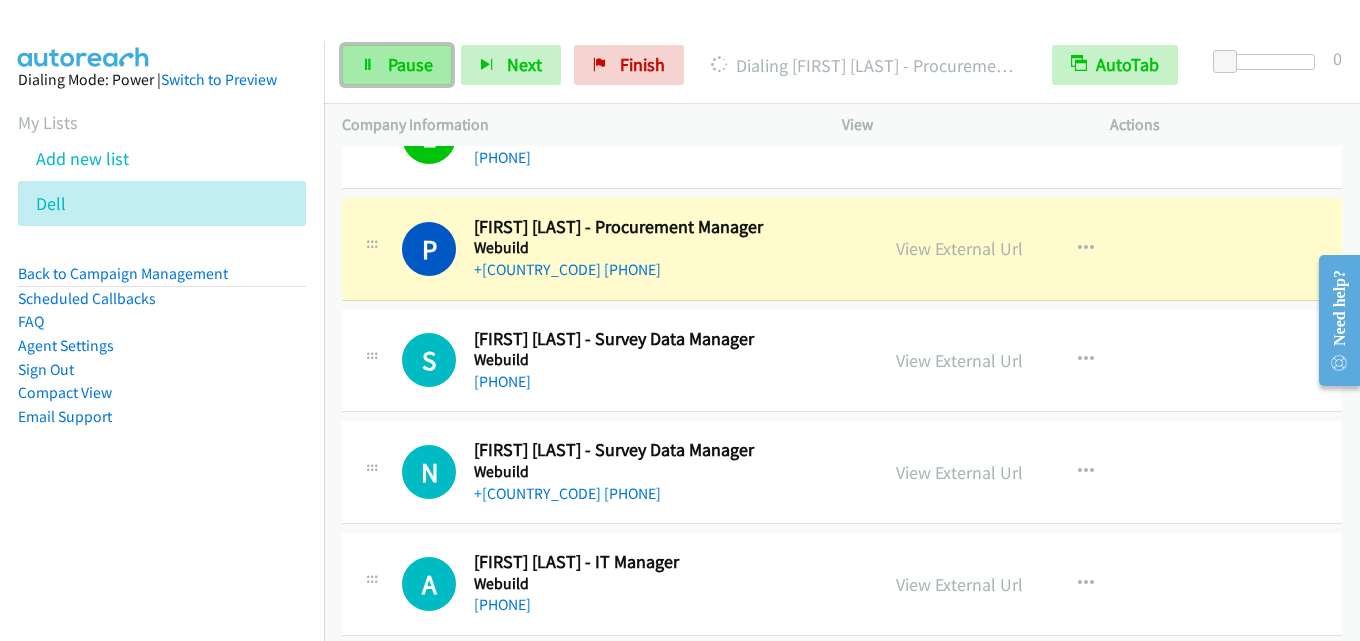 click on "Pause" at bounding box center (410, 64) 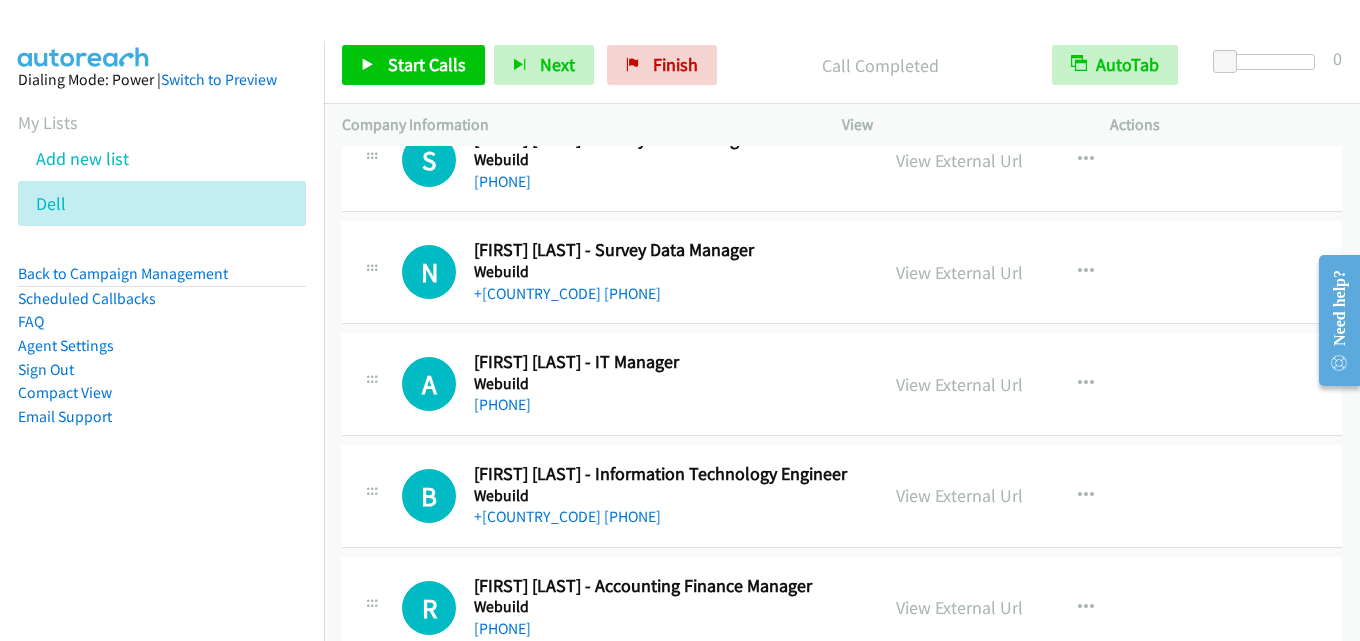 scroll, scrollTop: 700, scrollLeft: 0, axis: vertical 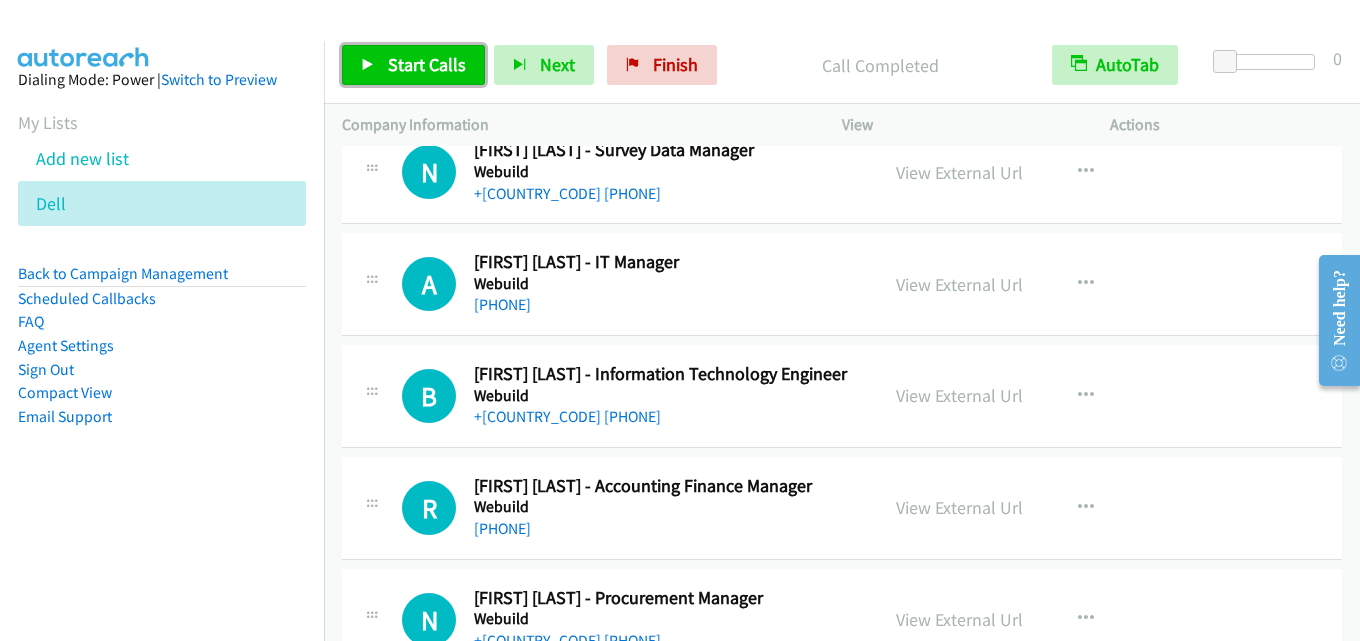 click on "Start Calls" at bounding box center [427, 64] 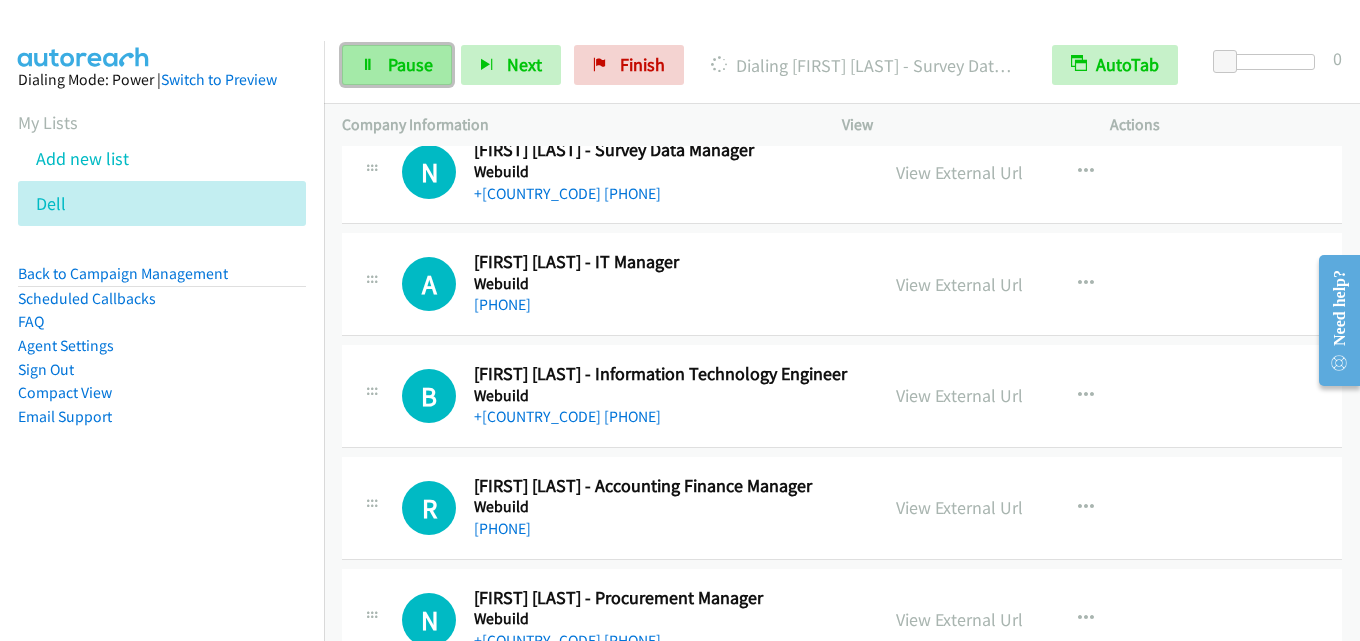 click on "Pause" at bounding box center [410, 64] 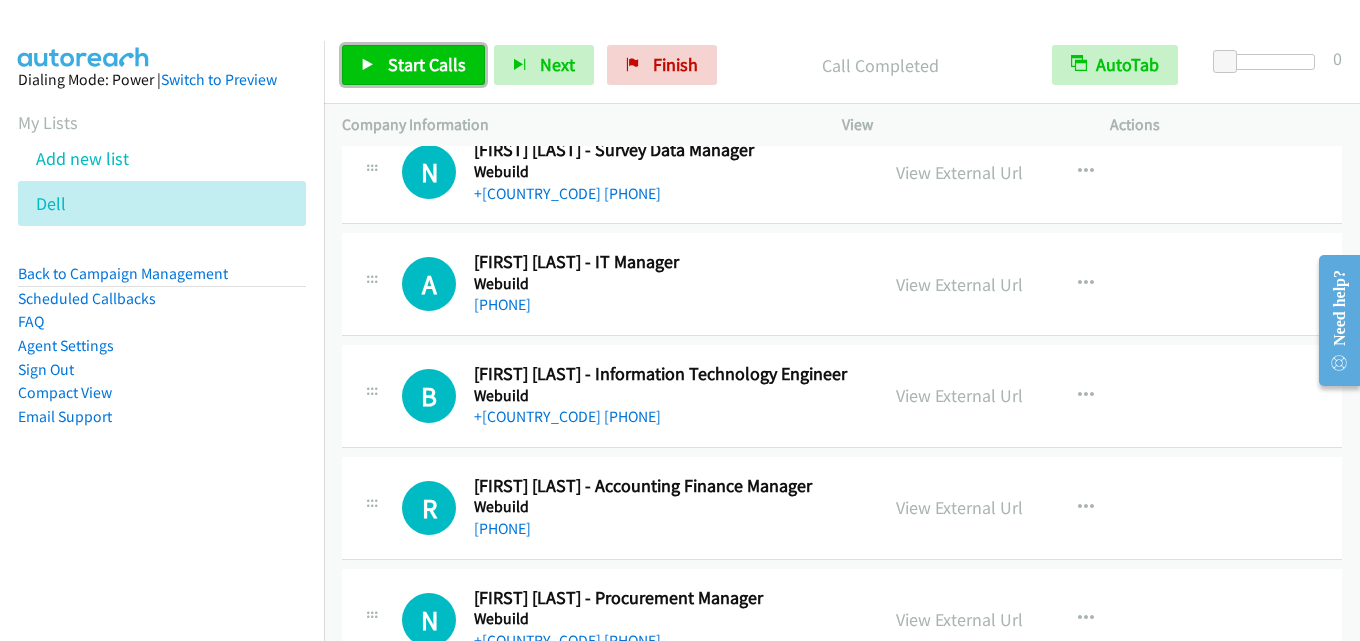 click on "Start Calls" at bounding box center [427, 64] 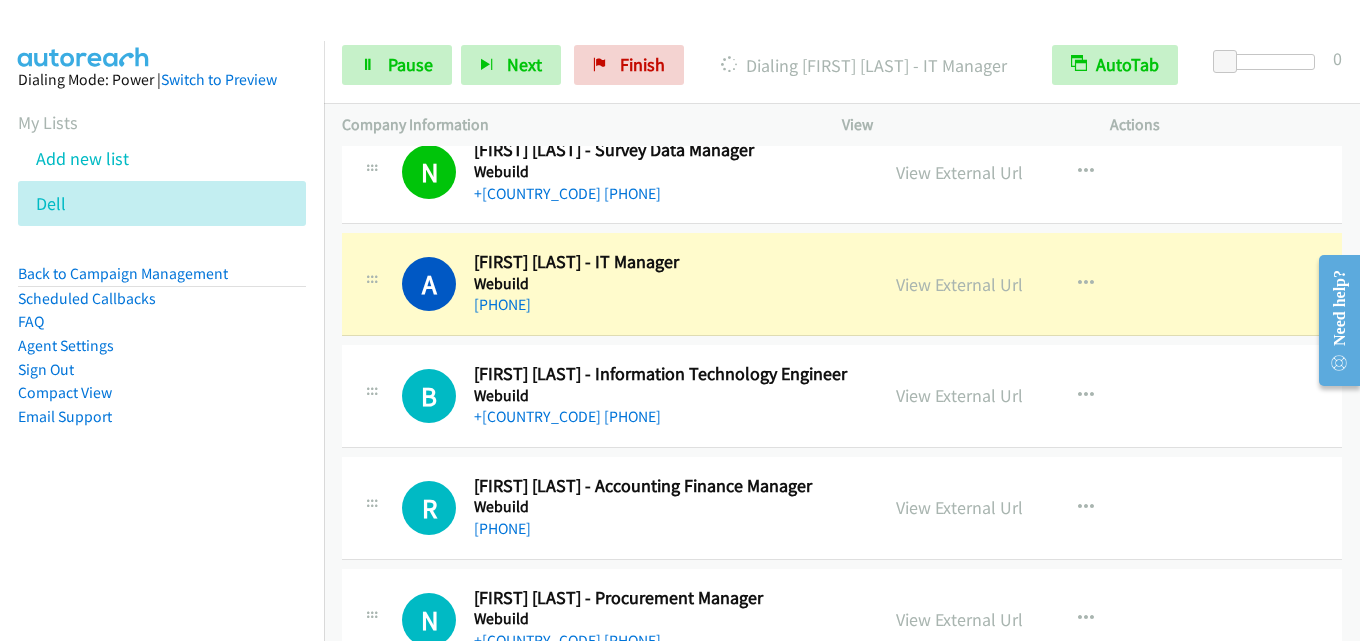 scroll, scrollTop: 800, scrollLeft: 0, axis: vertical 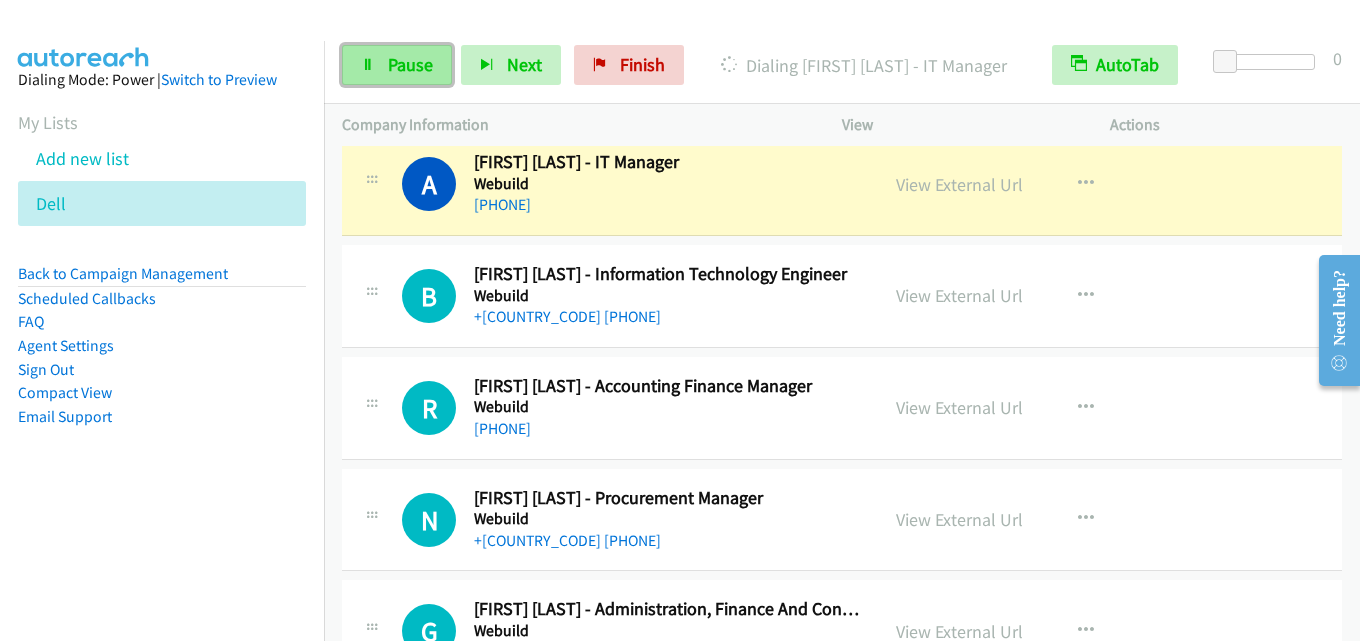click on "Pause" at bounding box center [410, 64] 